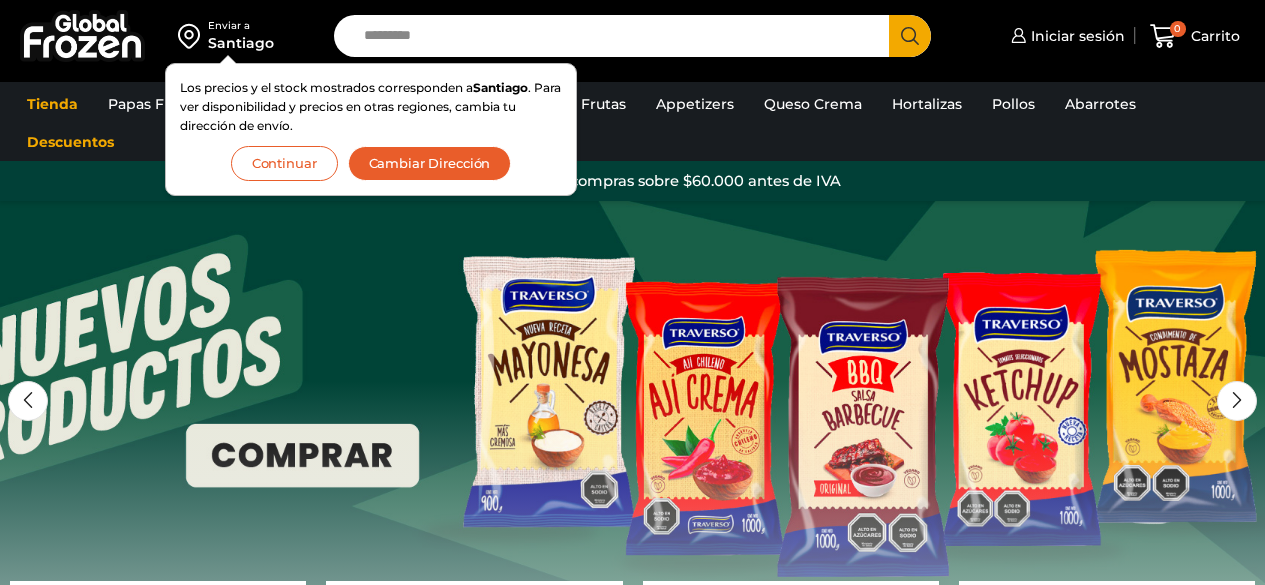 click on "Iniciar sesión" at bounding box center (1075, 36) 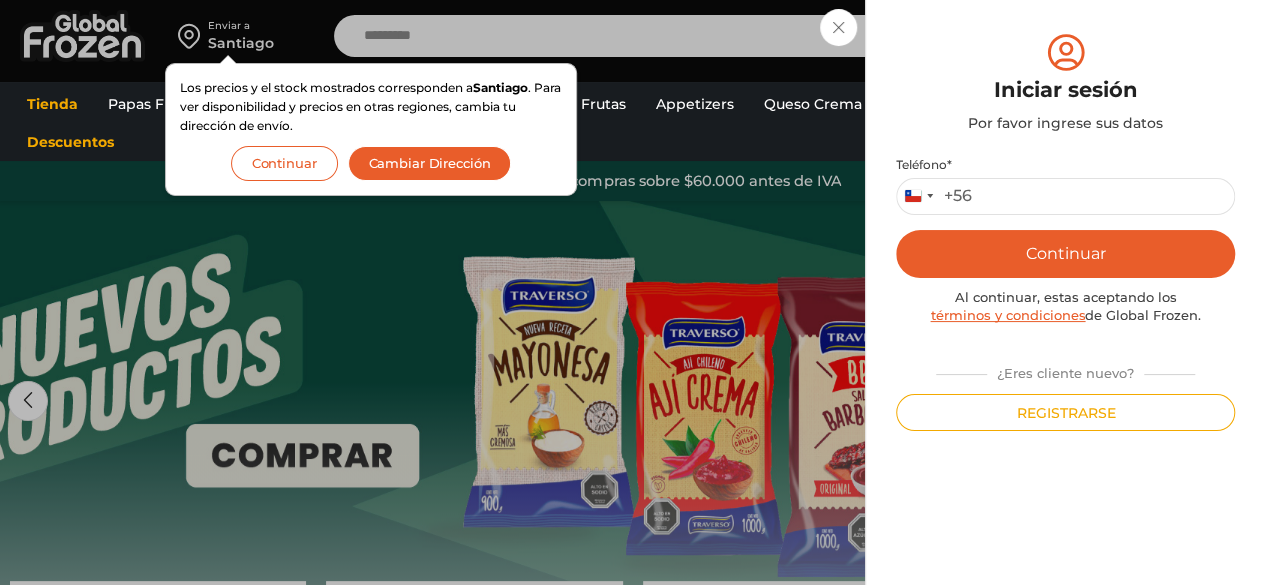 scroll, scrollTop: 0, scrollLeft: 0, axis: both 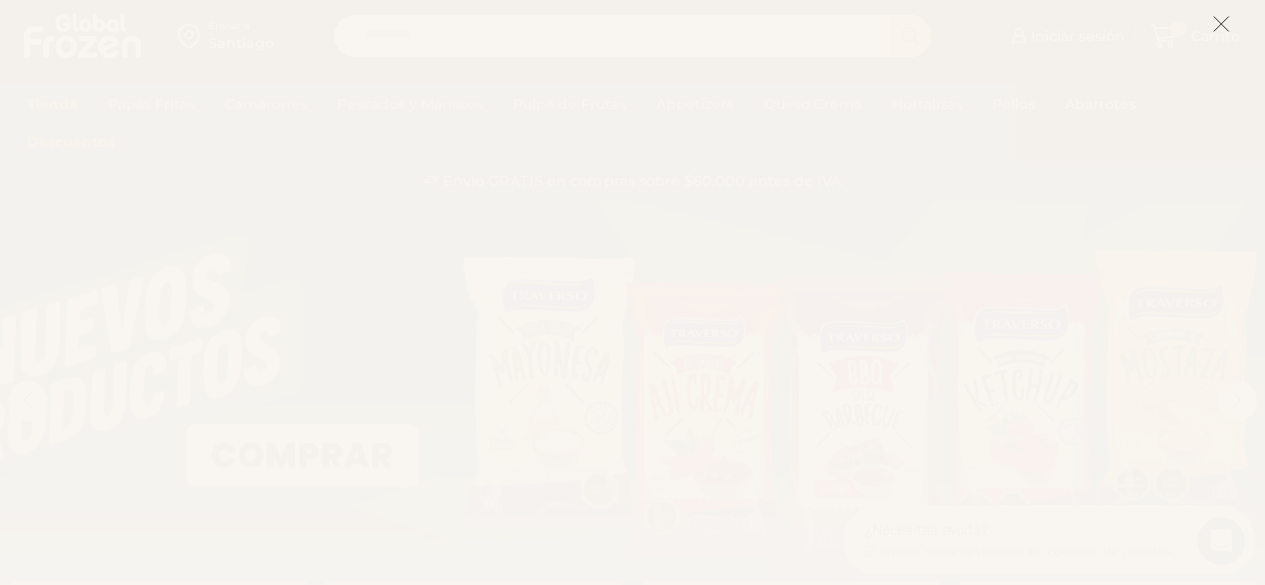 click at bounding box center (1221, 24) 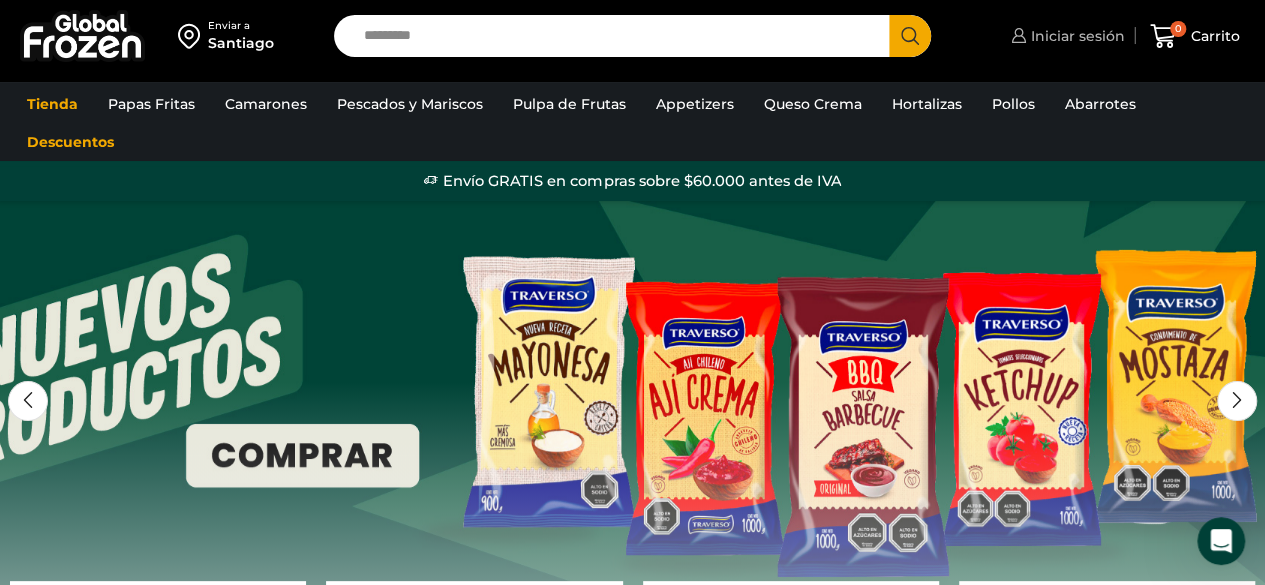 click on "Iniciar sesión" at bounding box center [1075, 36] 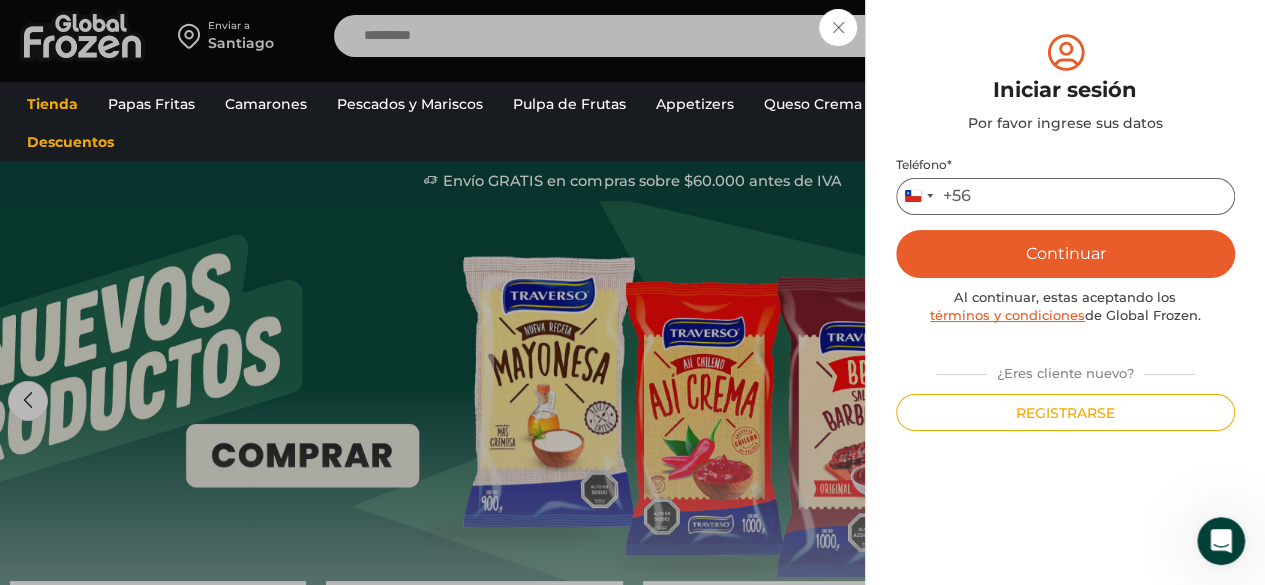 click on "Teléfono
*" at bounding box center [1065, 196] 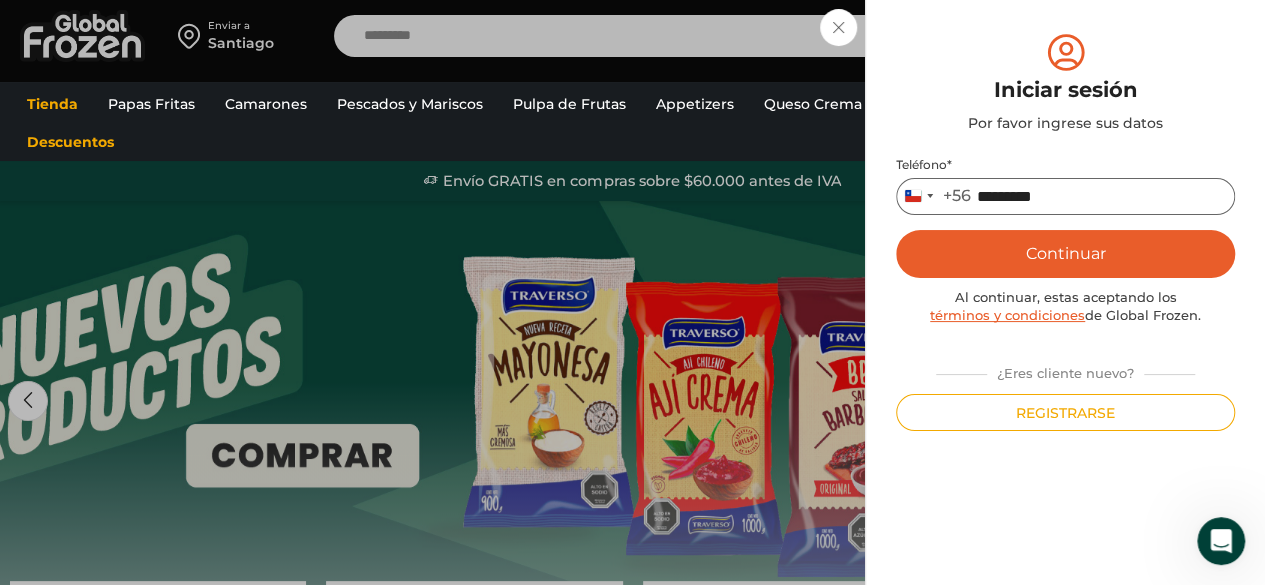 type on "*********" 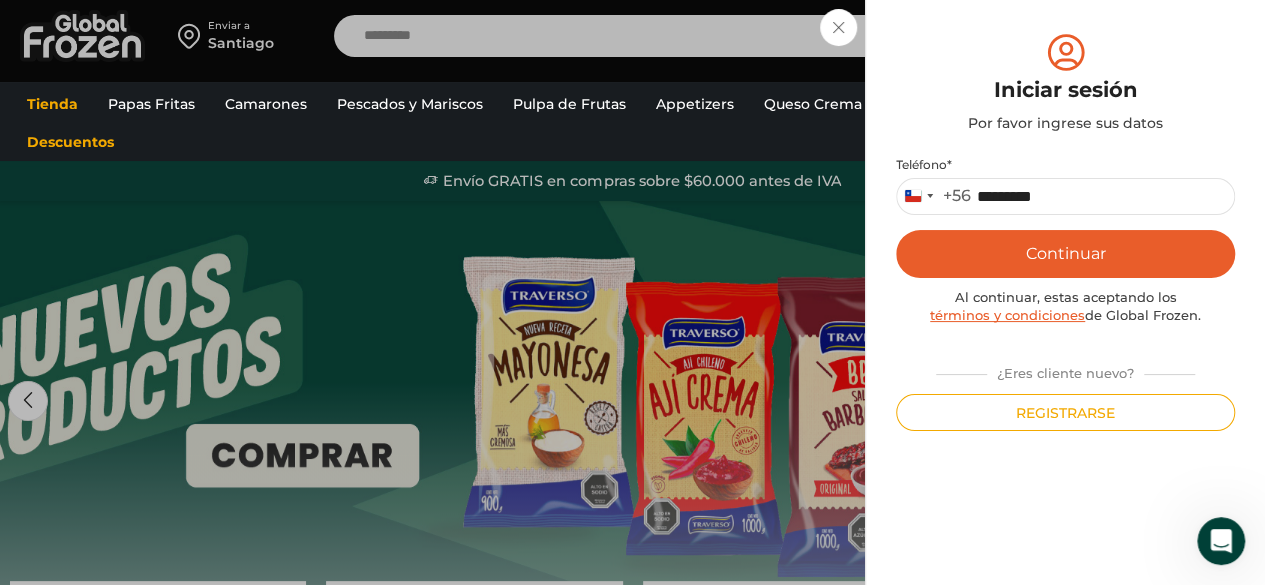 click on "Continuar" at bounding box center (1065, 254) 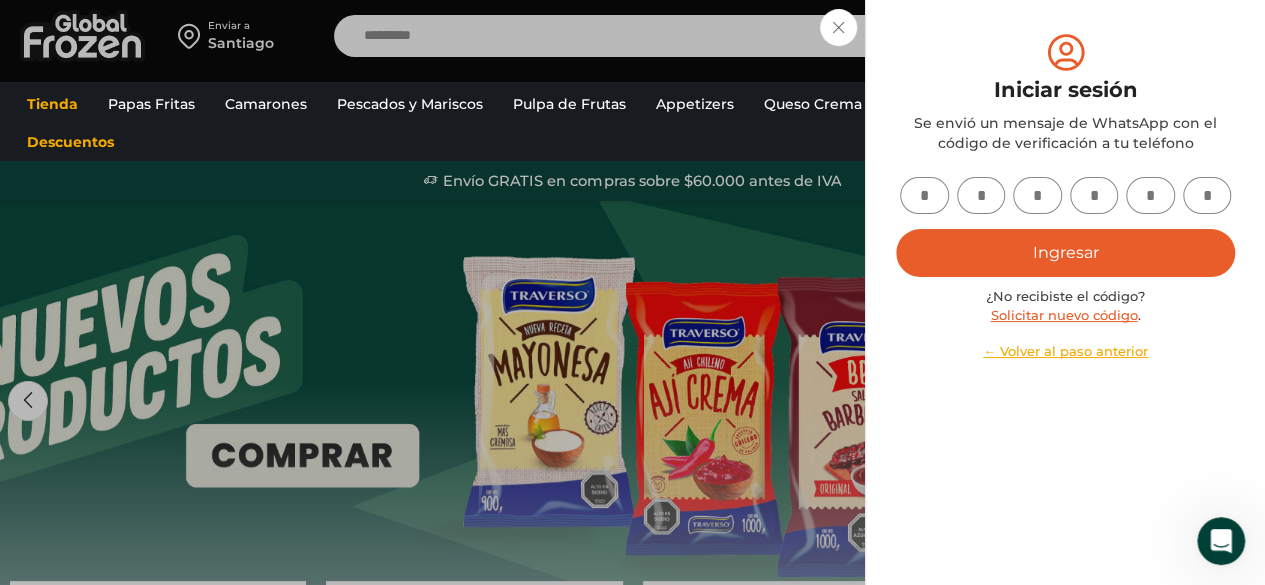 click at bounding box center (924, 195) 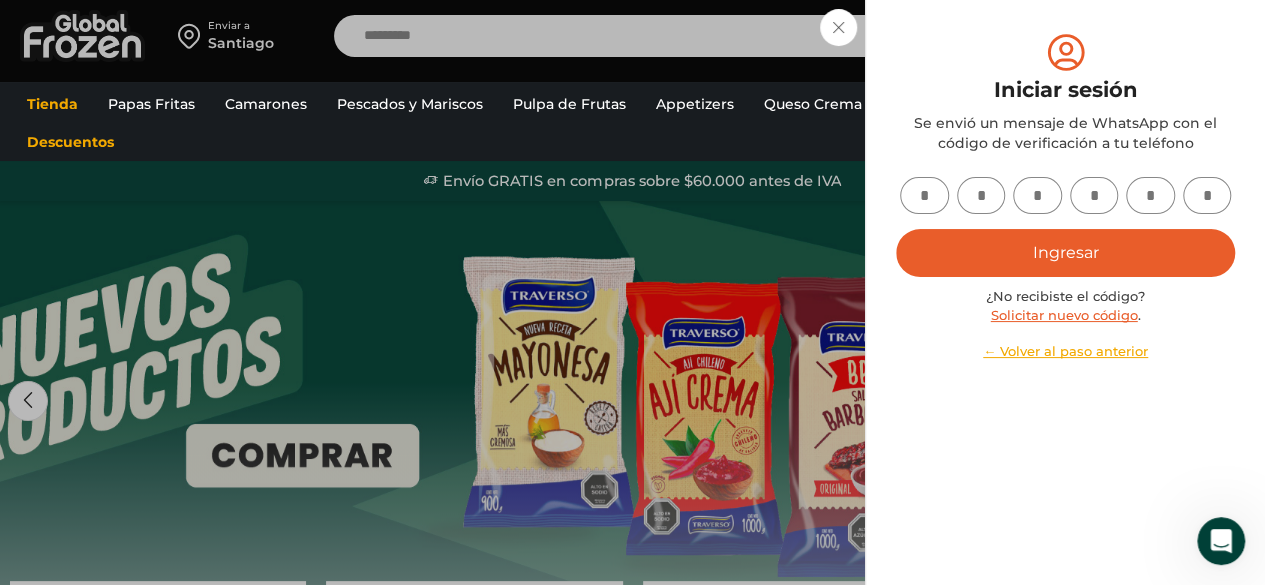 type on "*" 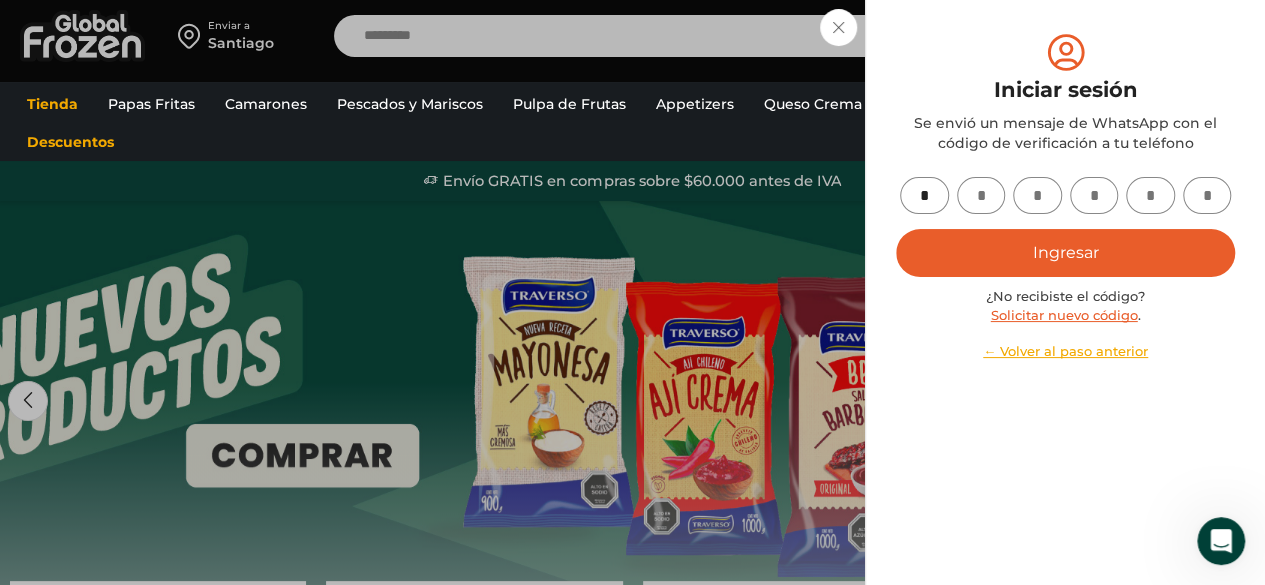 type on "*" 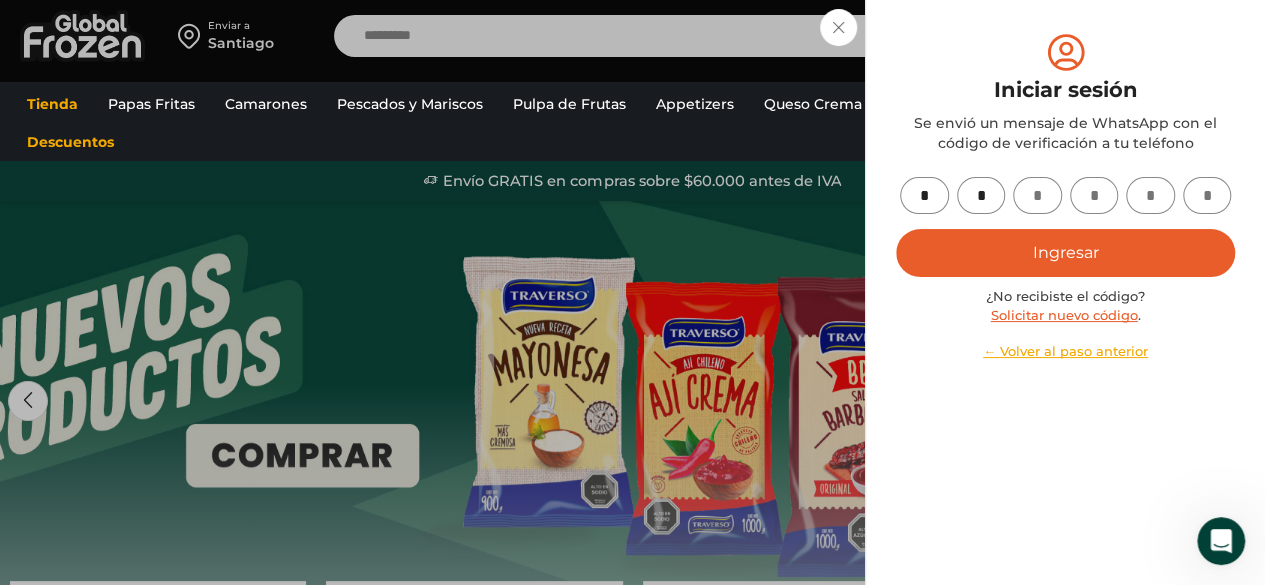 type on "*" 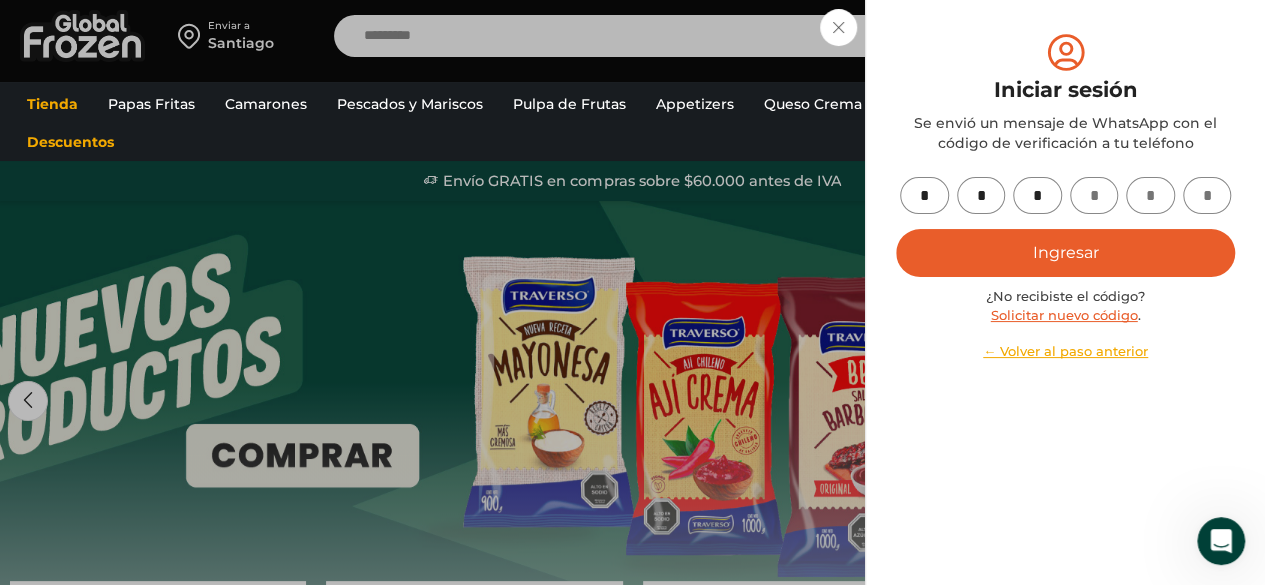 type on "*" 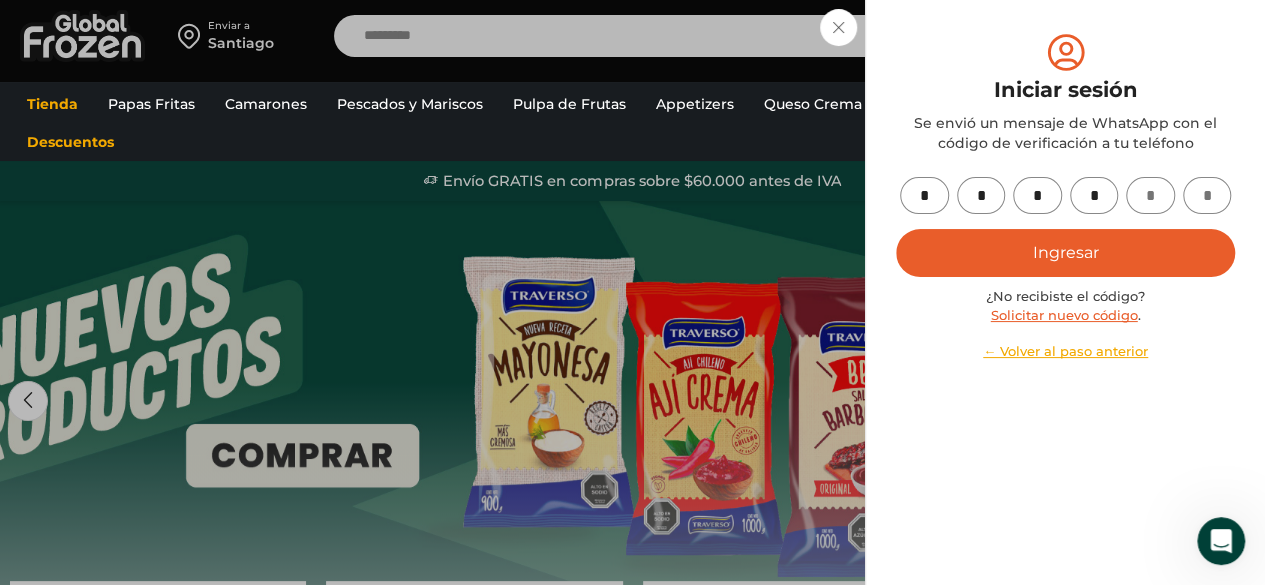 type on "*" 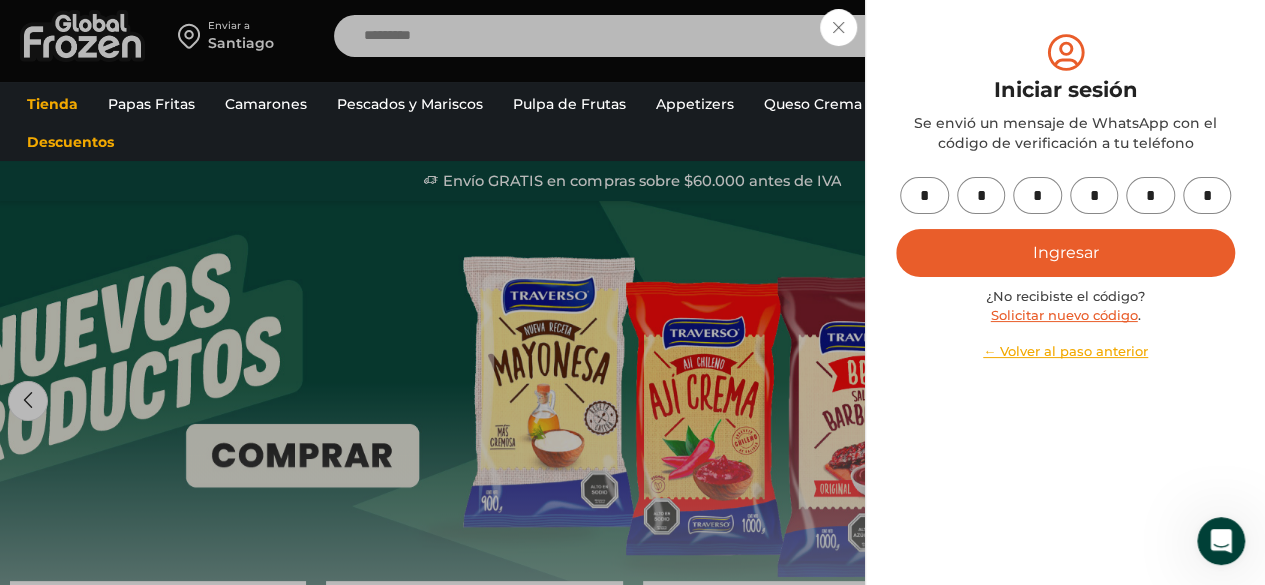 type on "*" 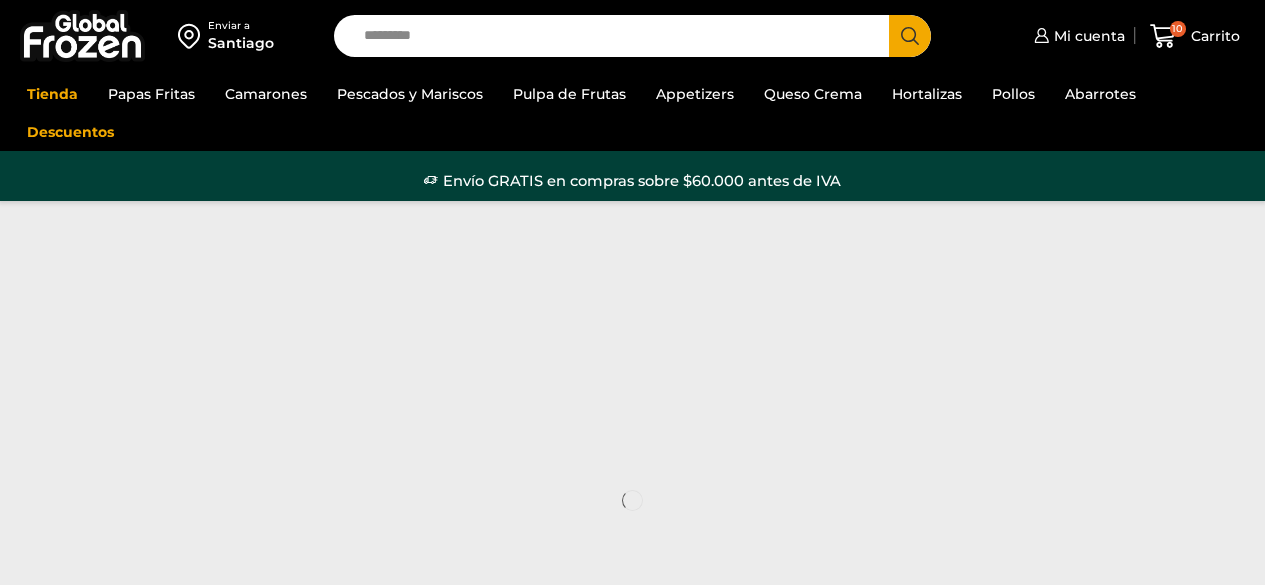 scroll, scrollTop: 0, scrollLeft: 0, axis: both 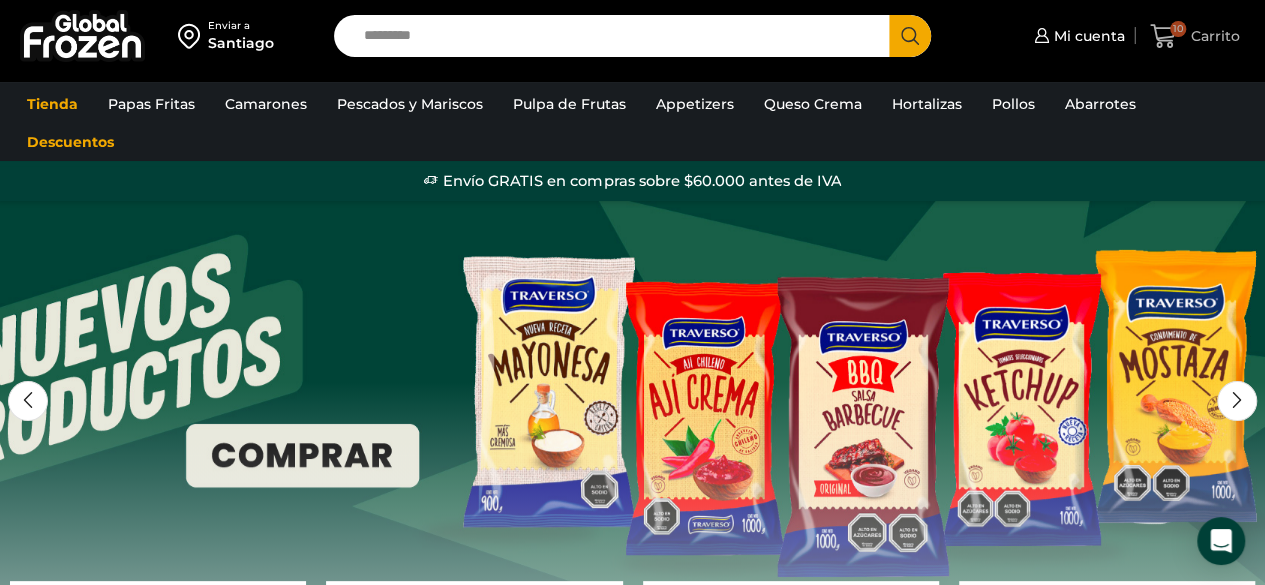 click on "10
Carrito" at bounding box center (1195, 36) 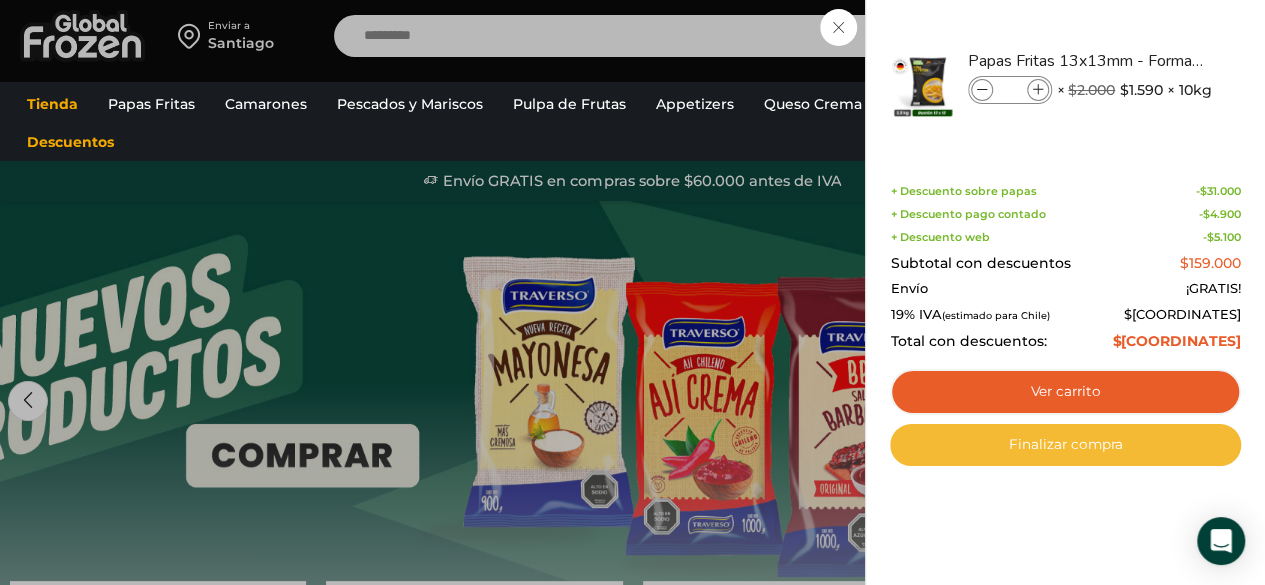 click on "Finalizar compra" at bounding box center (1065, 445) 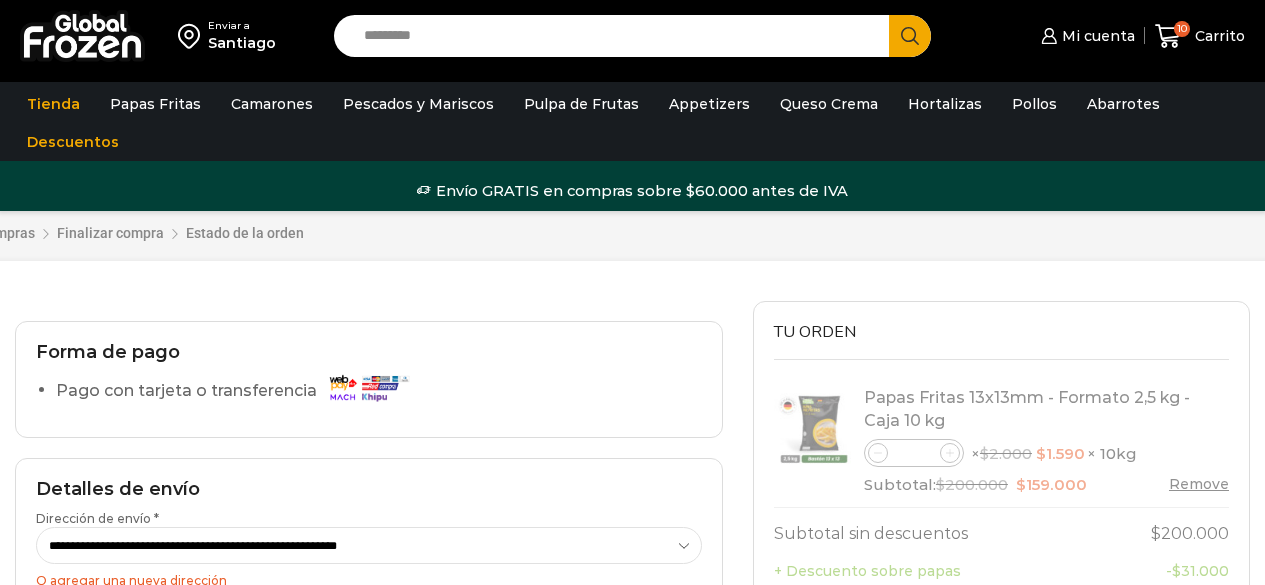scroll, scrollTop: 155, scrollLeft: 0, axis: vertical 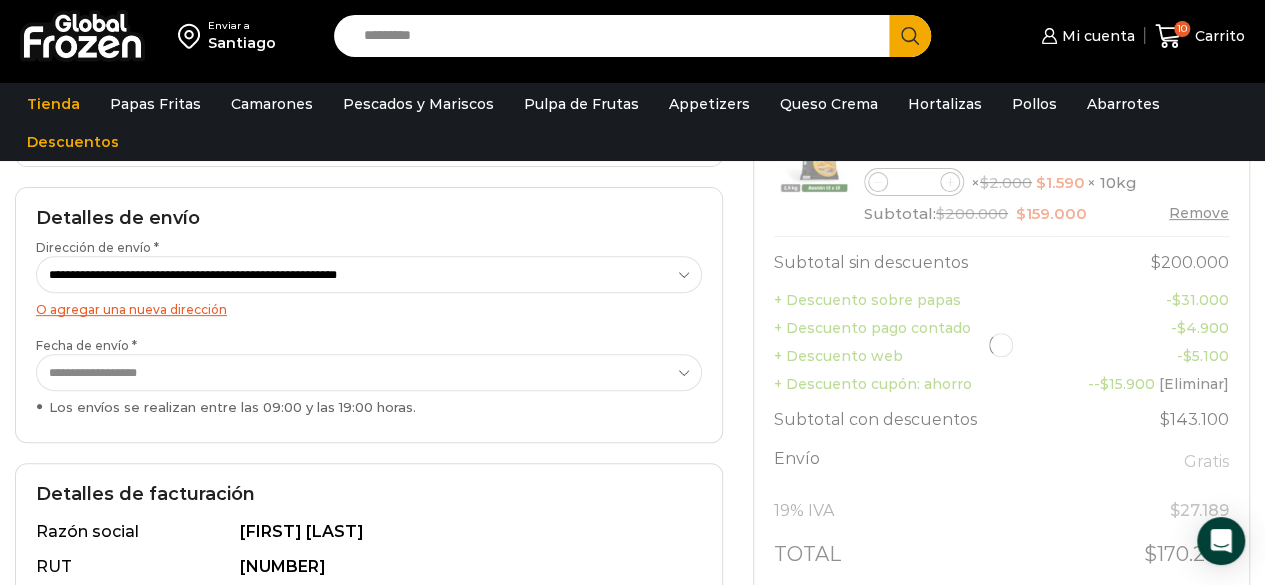 click on "Los envíos se realizan entre las 09:00 y las 19:00 horas." at bounding box center (369, 407) 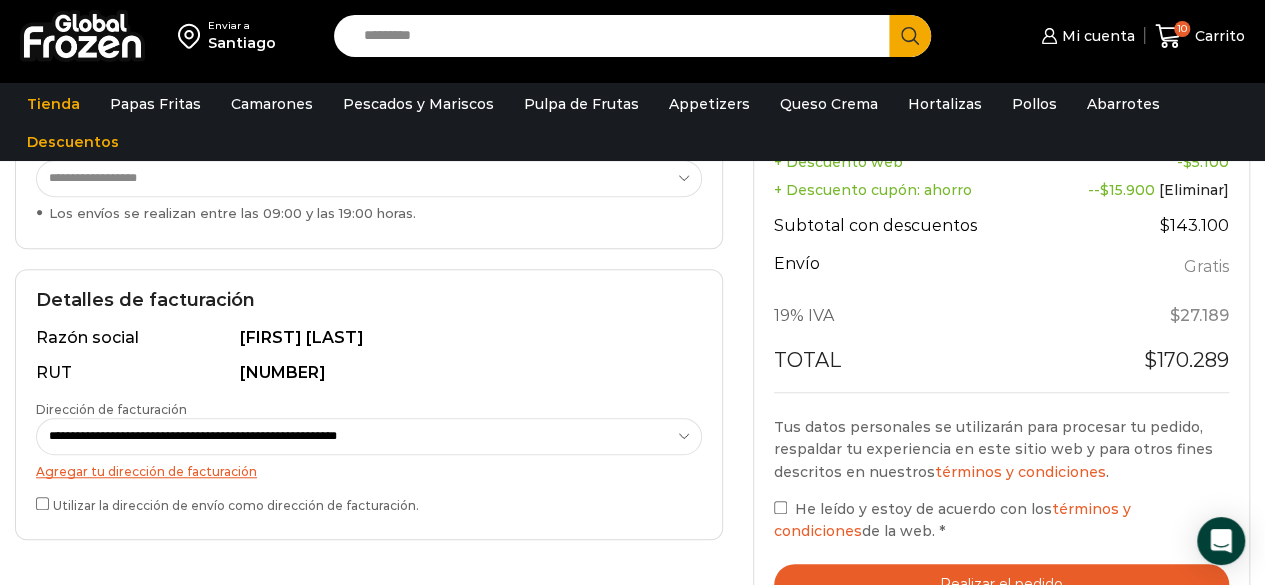 scroll, scrollTop: 562, scrollLeft: 0, axis: vertical 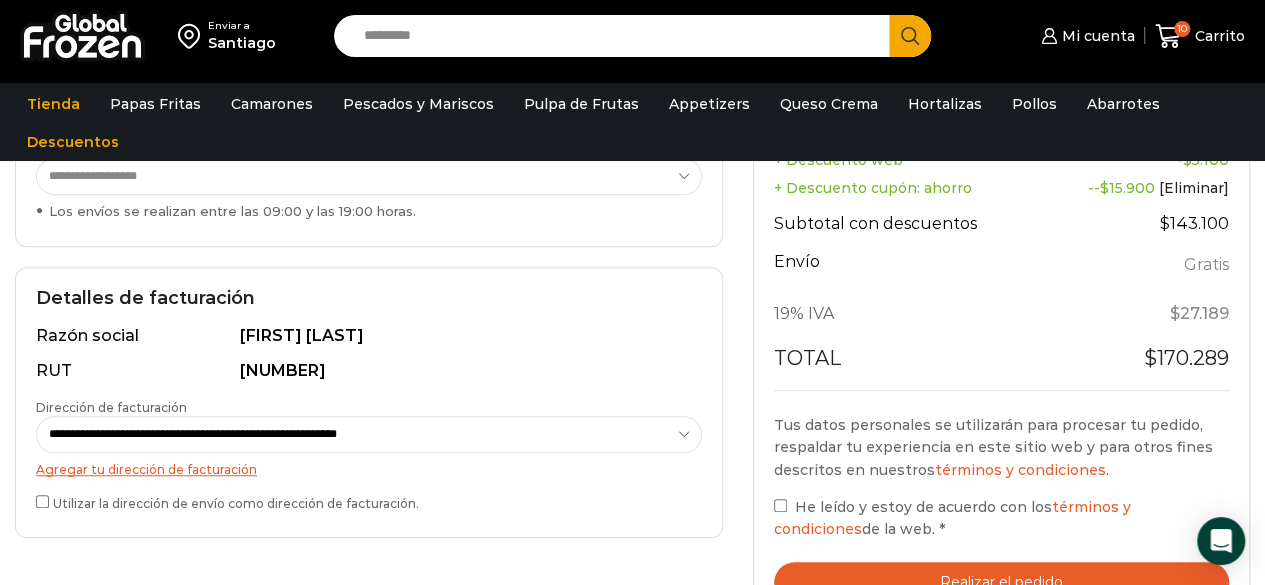 click on "**********" at bounding box center [369, 402] 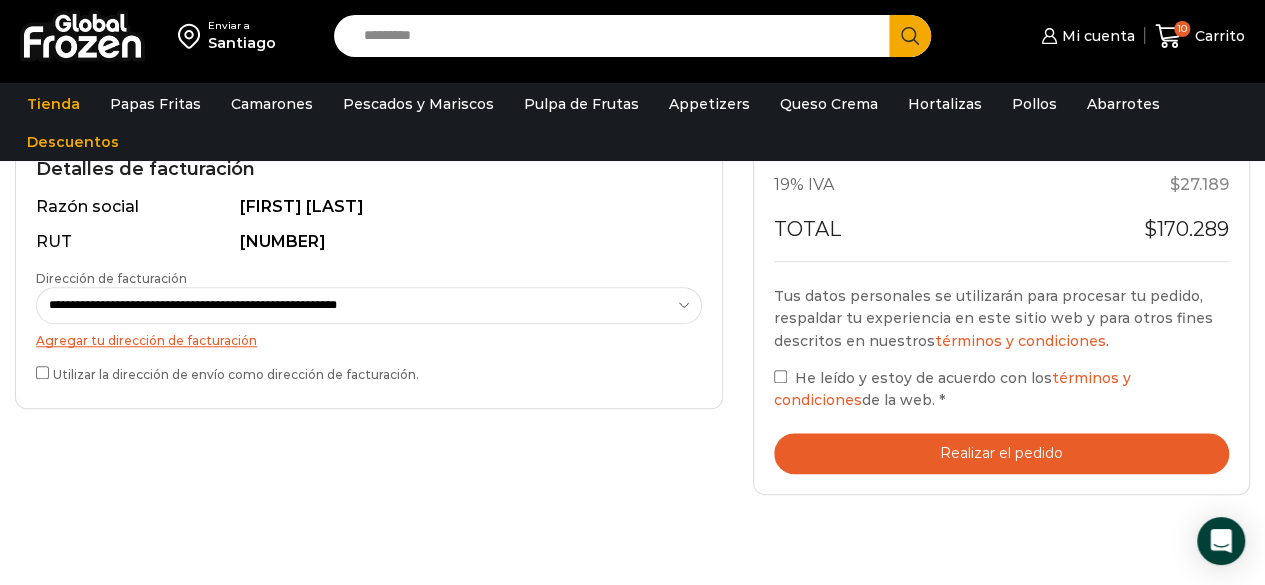 scroll, scrollTop: 694, scrollLeft: 0, axis: vertical 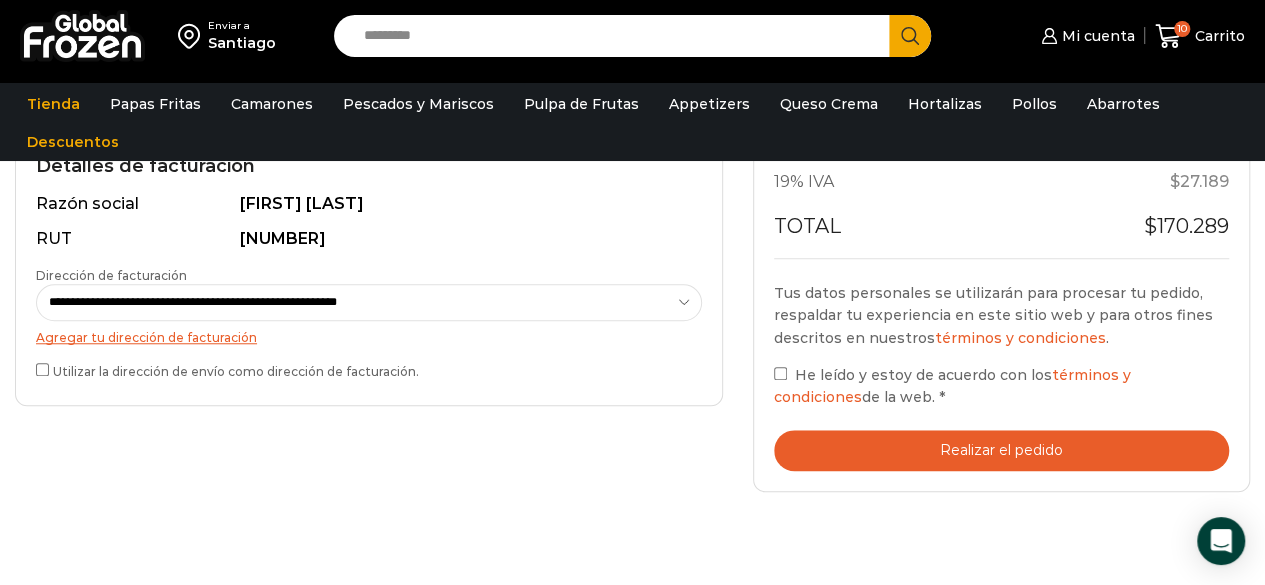 click on "Realizar el pedido" at bounding box center (1001, 450) 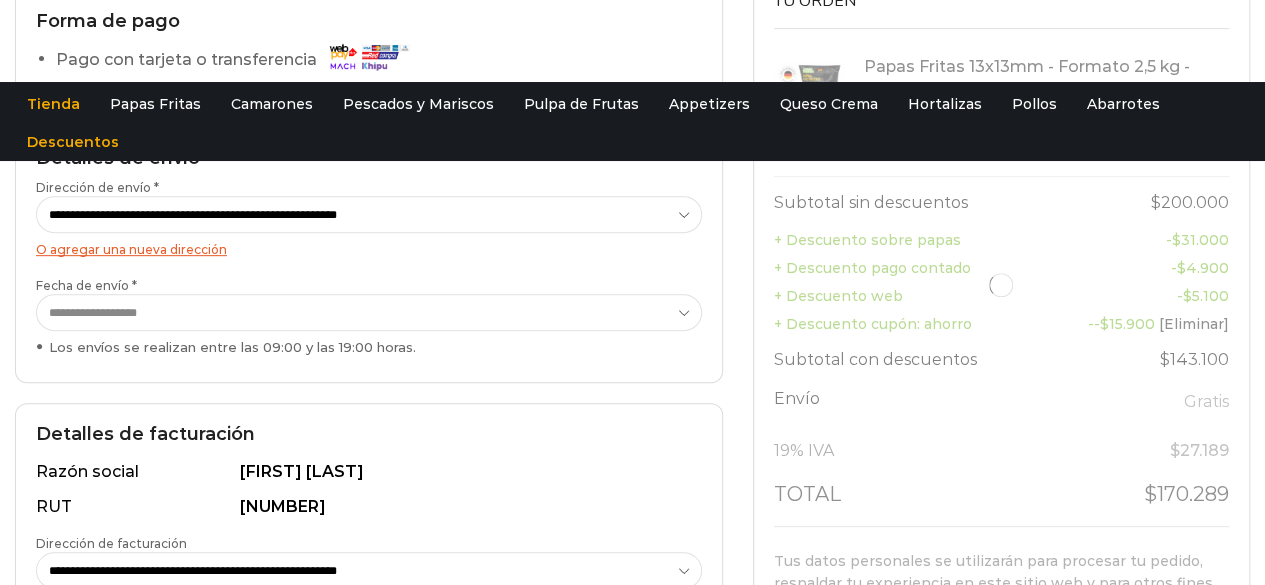 scroll, scrollTop: 0, scrollLeft: 0, axis: both 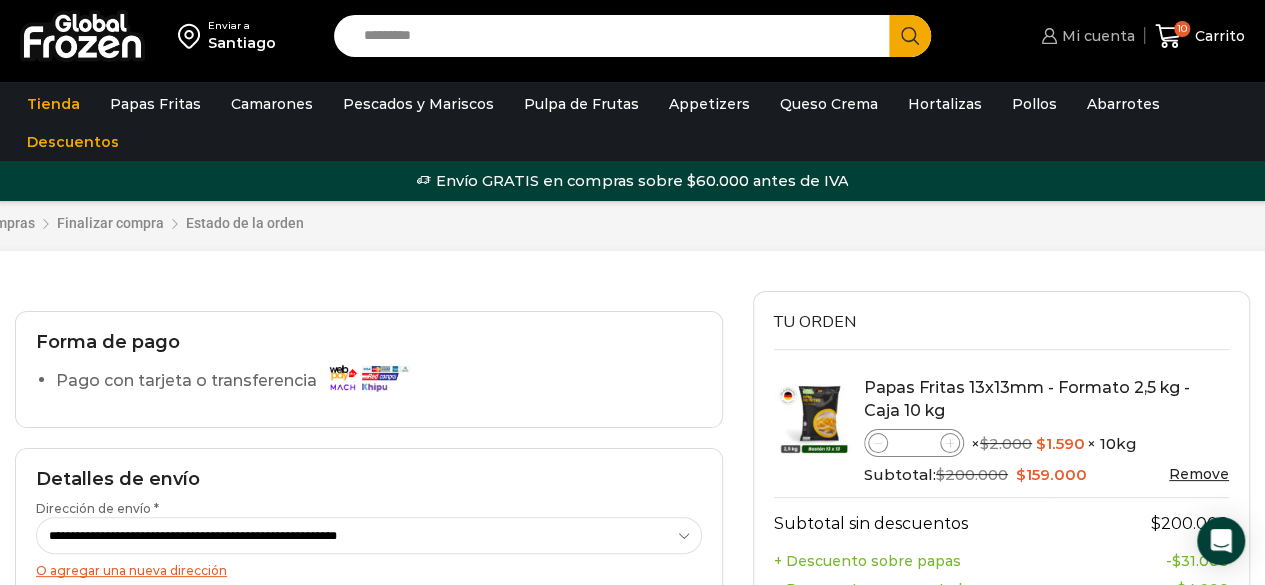 click on "Mi cuenta" at bounding box center (1085, 36) 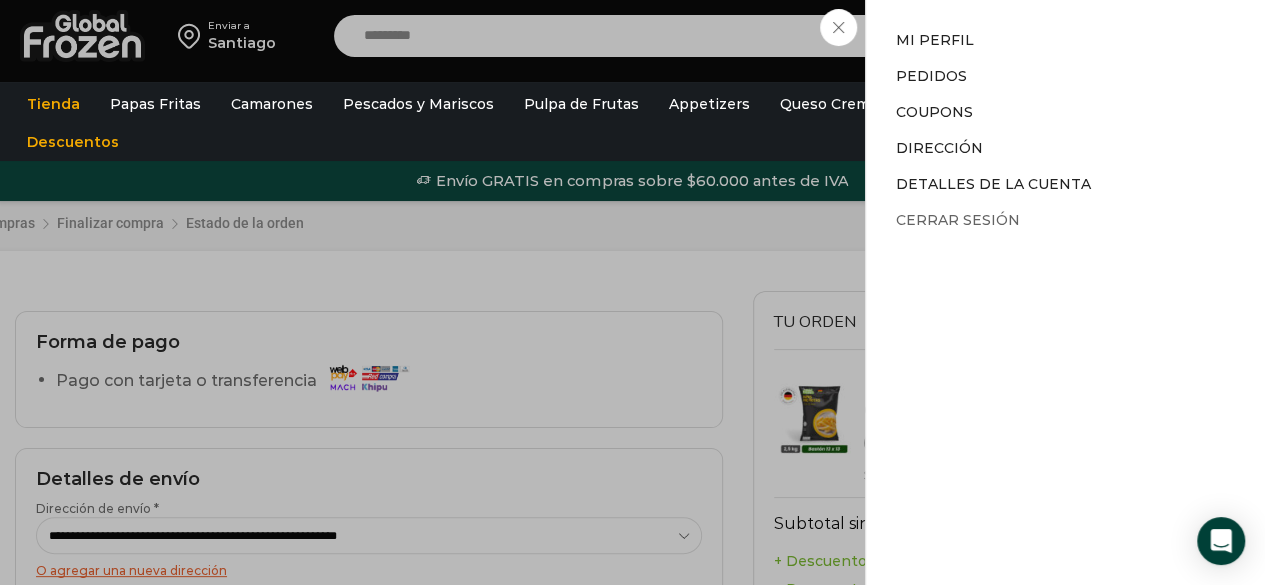 click on "Cerrar sesión" at bounding box center (958, 220) 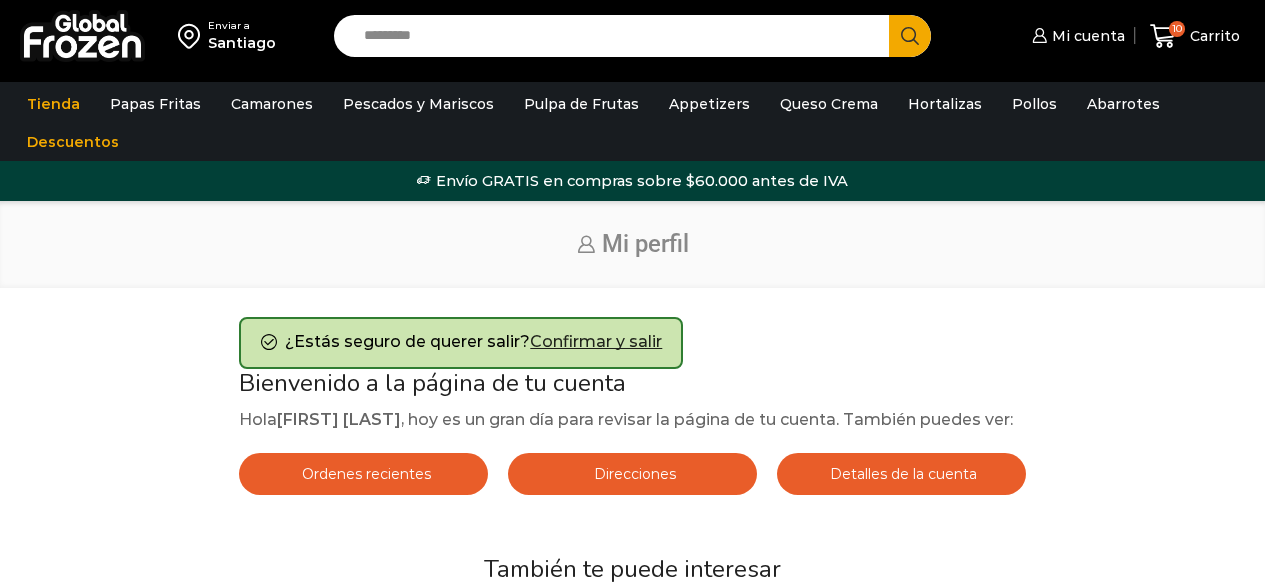 scroll, scrollTop: 0, scrollLeft: 0, axis: both 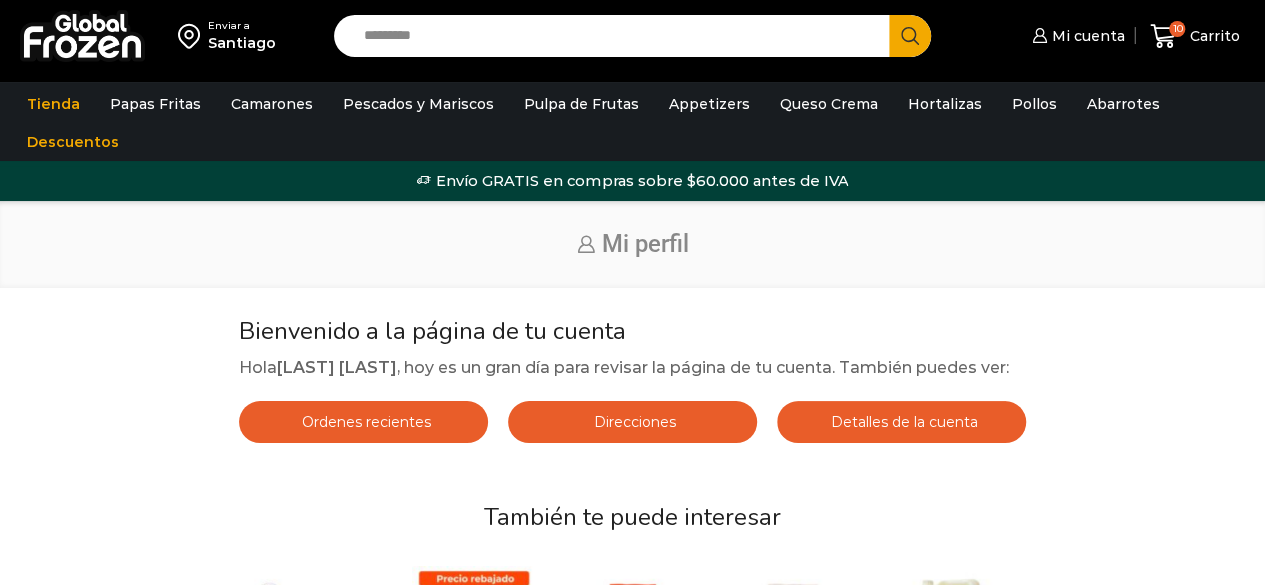 click on "Mi cuenta" at bounding box center [1086, 36] 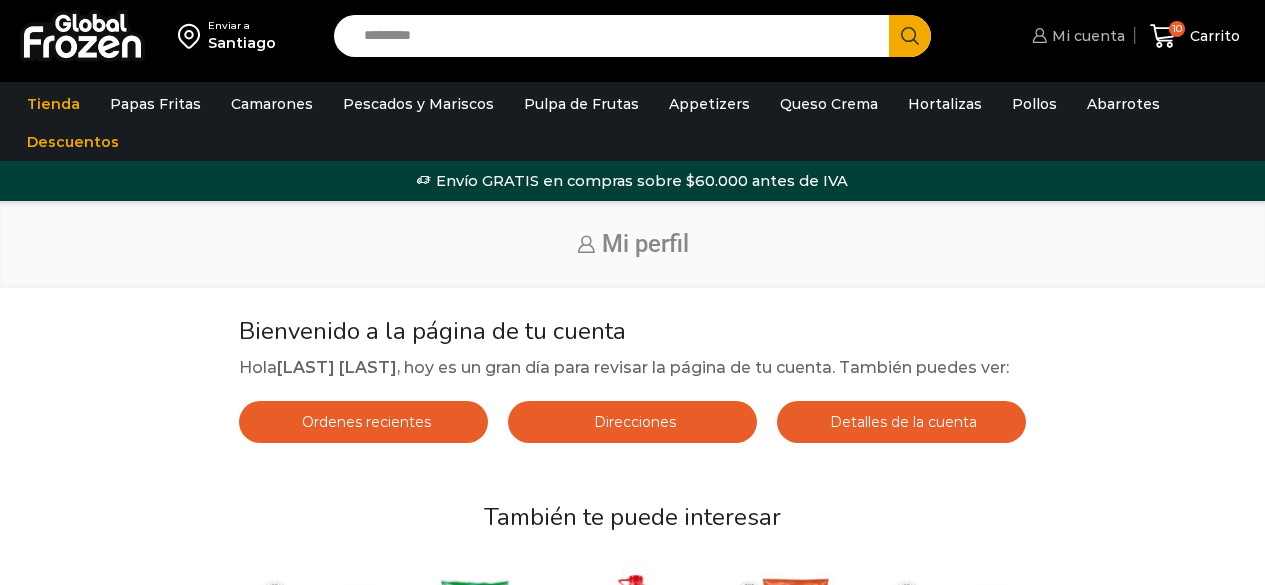 scroll, scrollTop: 0, scrollLeft: 0, axis: both 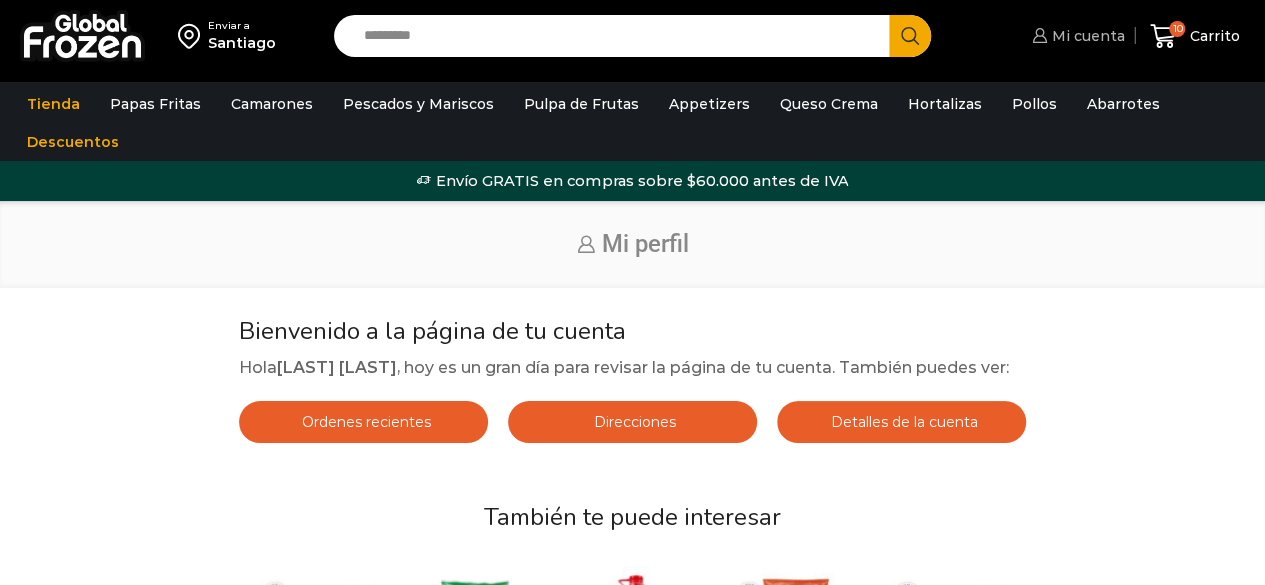 click on "Mi cuenta" at bounding box center [1086, 36] 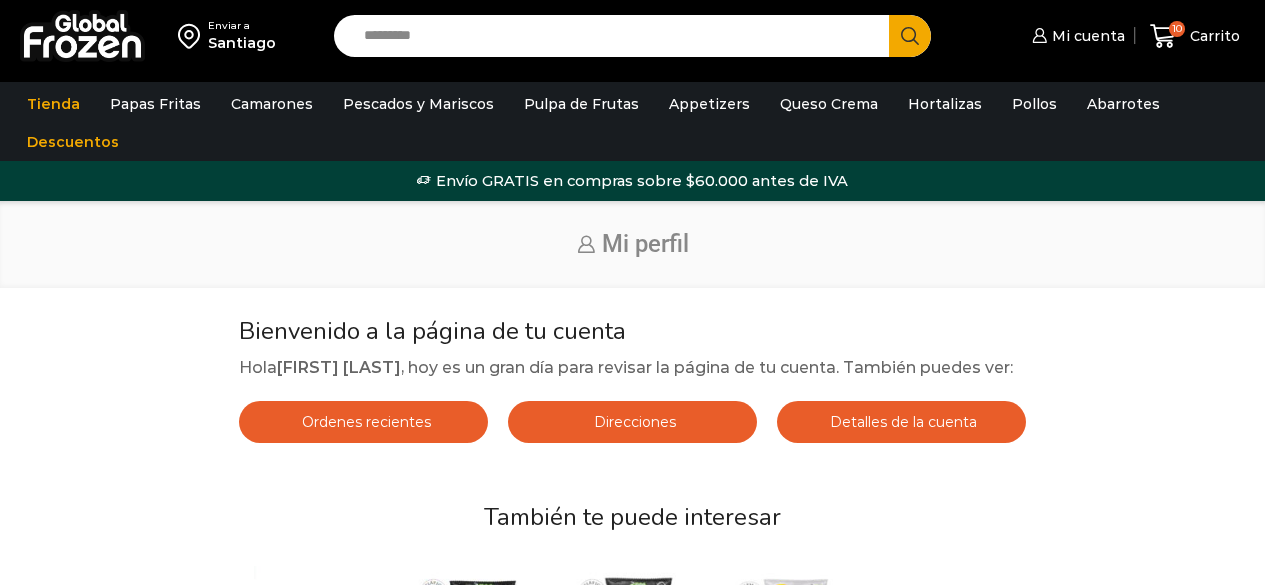scroll, scrollTop: 0, scrollLeft: 0, axis: both 